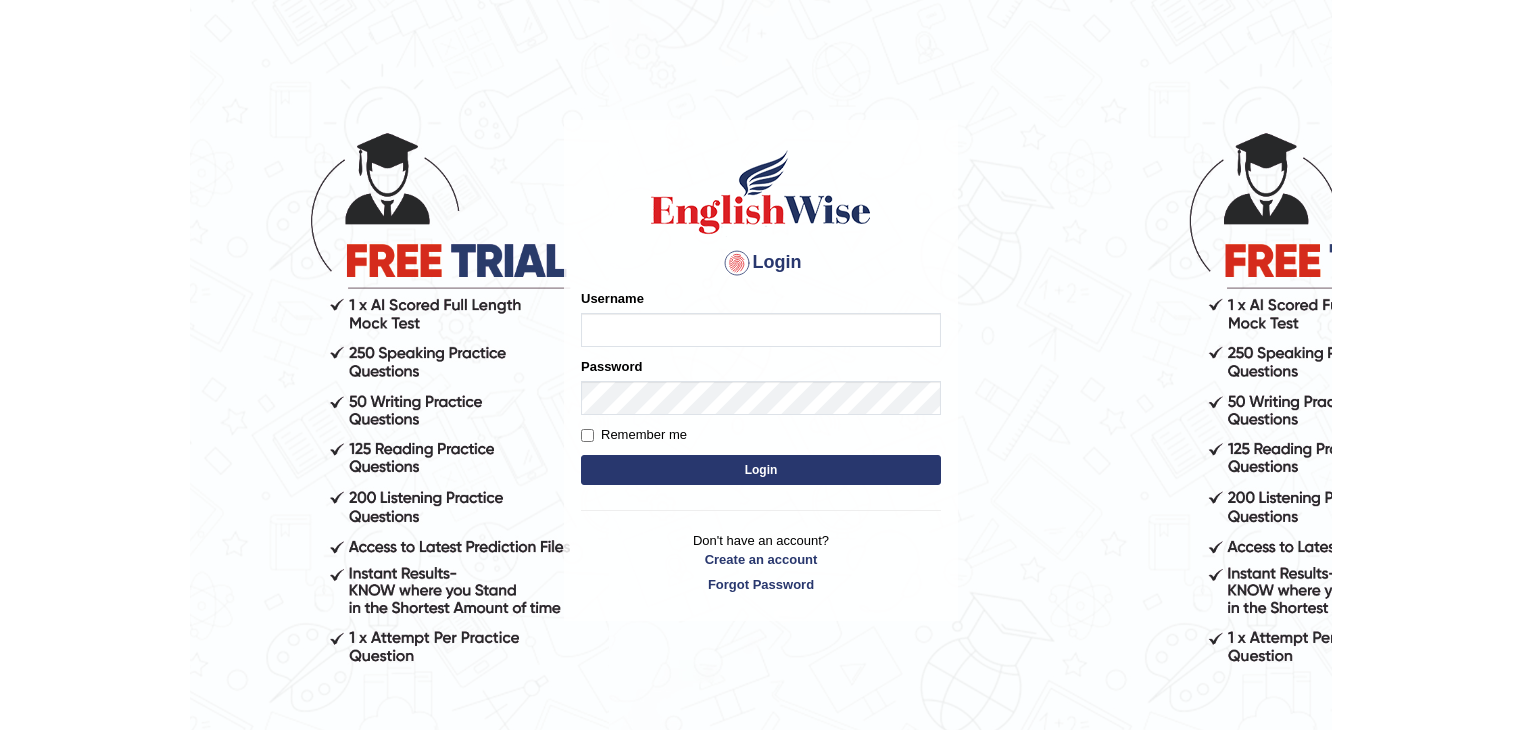 scroll, scrollTop: 0, scrollLeft: 0, axis: both 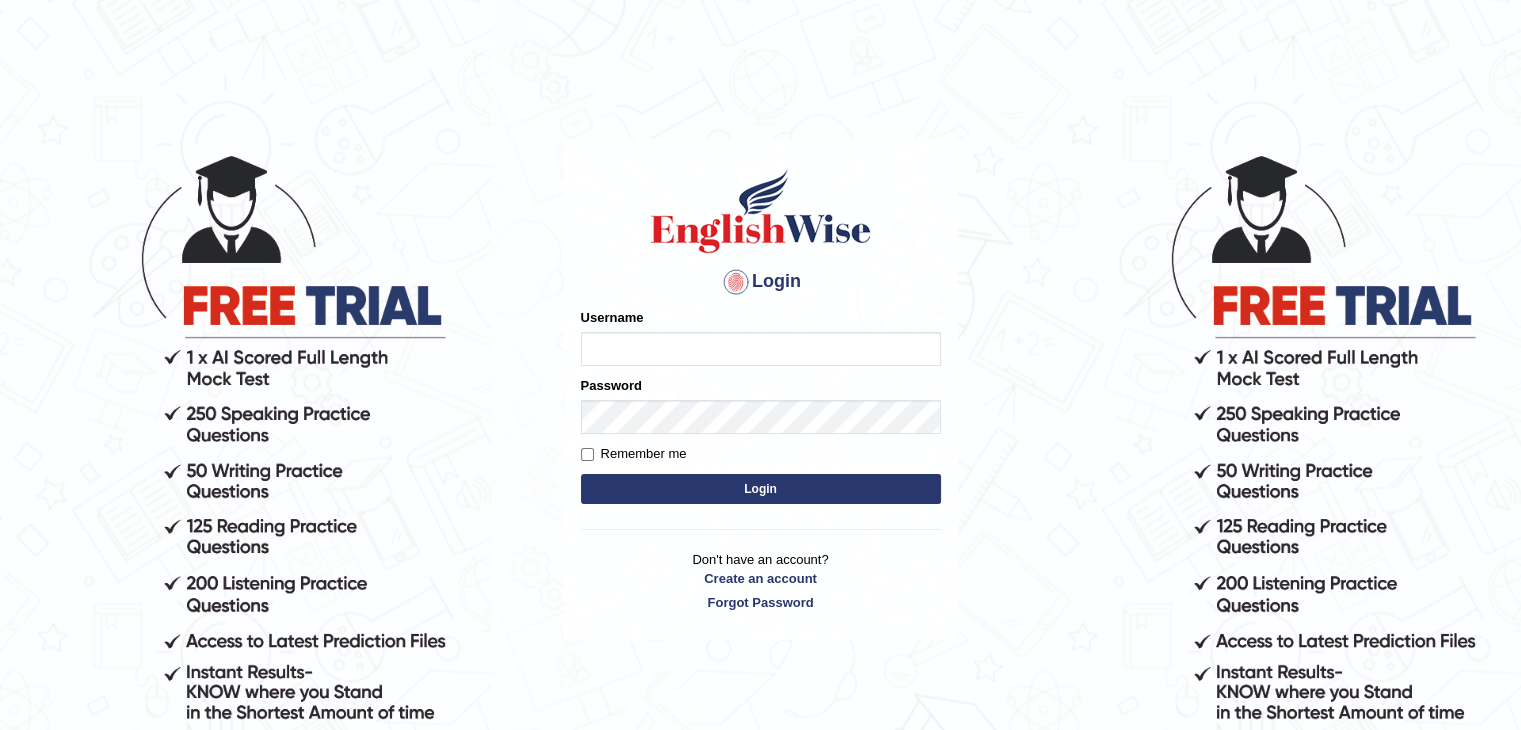 type on "Margodabaj" 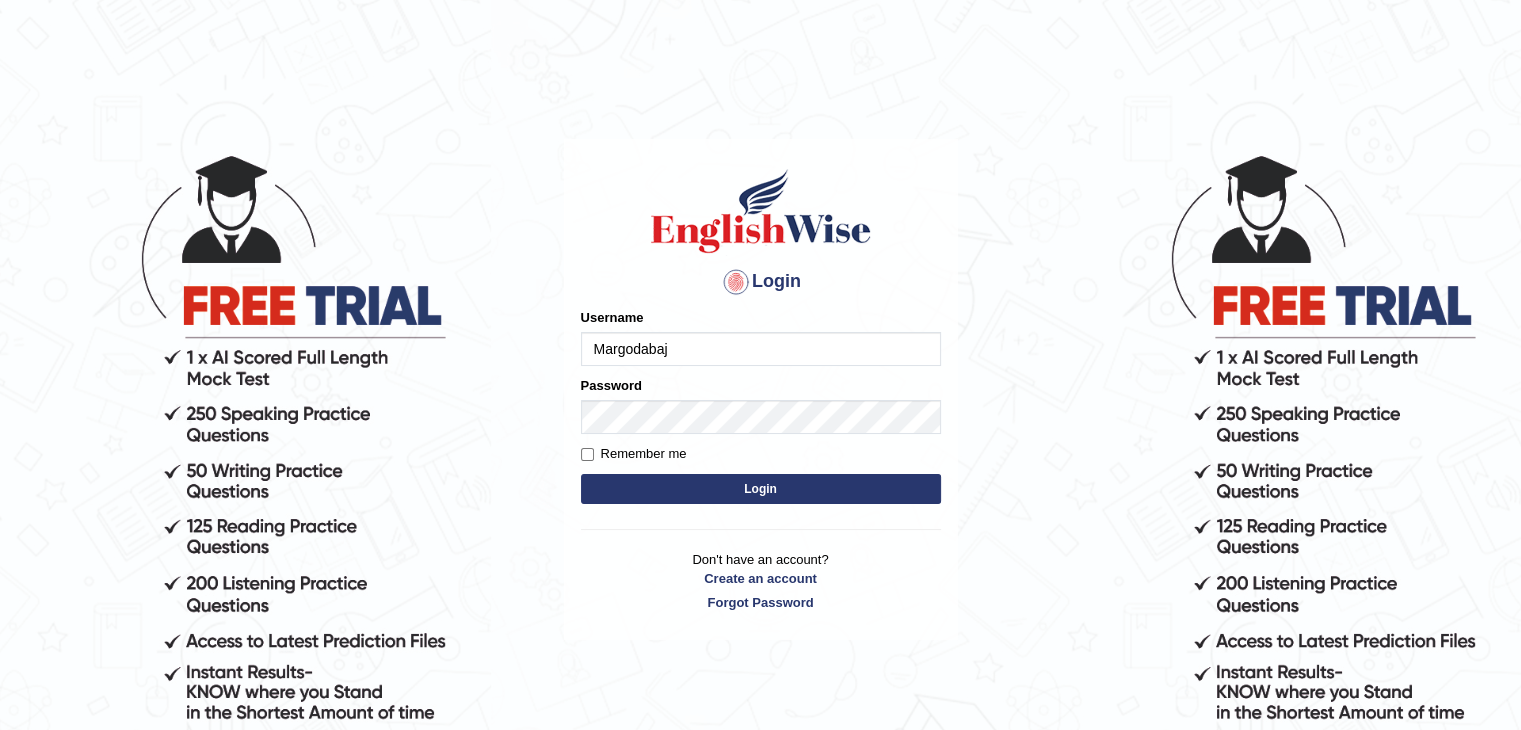 click on "Login" at bounding box center [761, 489] 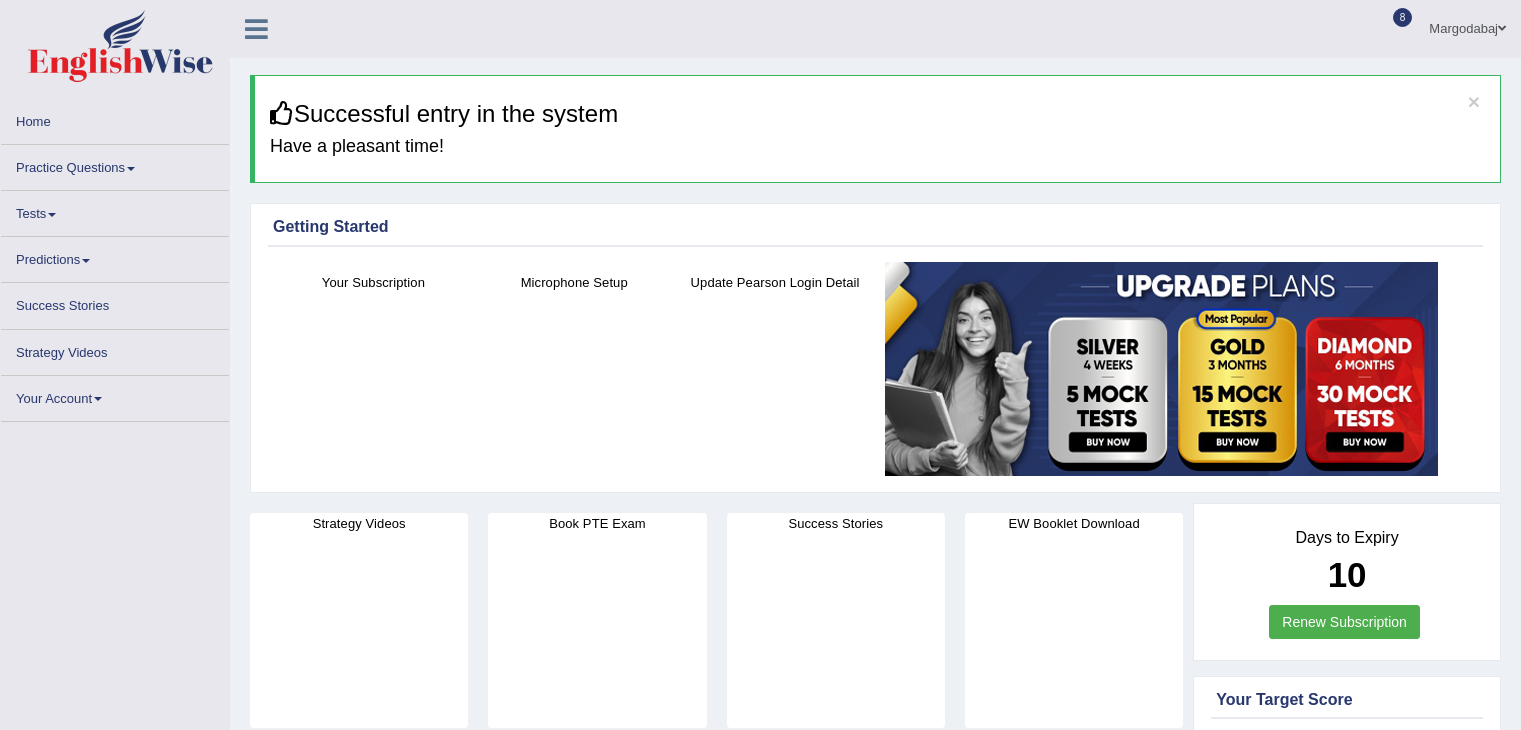 scroll, scrollTop: 0, scrollLeft: 0, axis: both 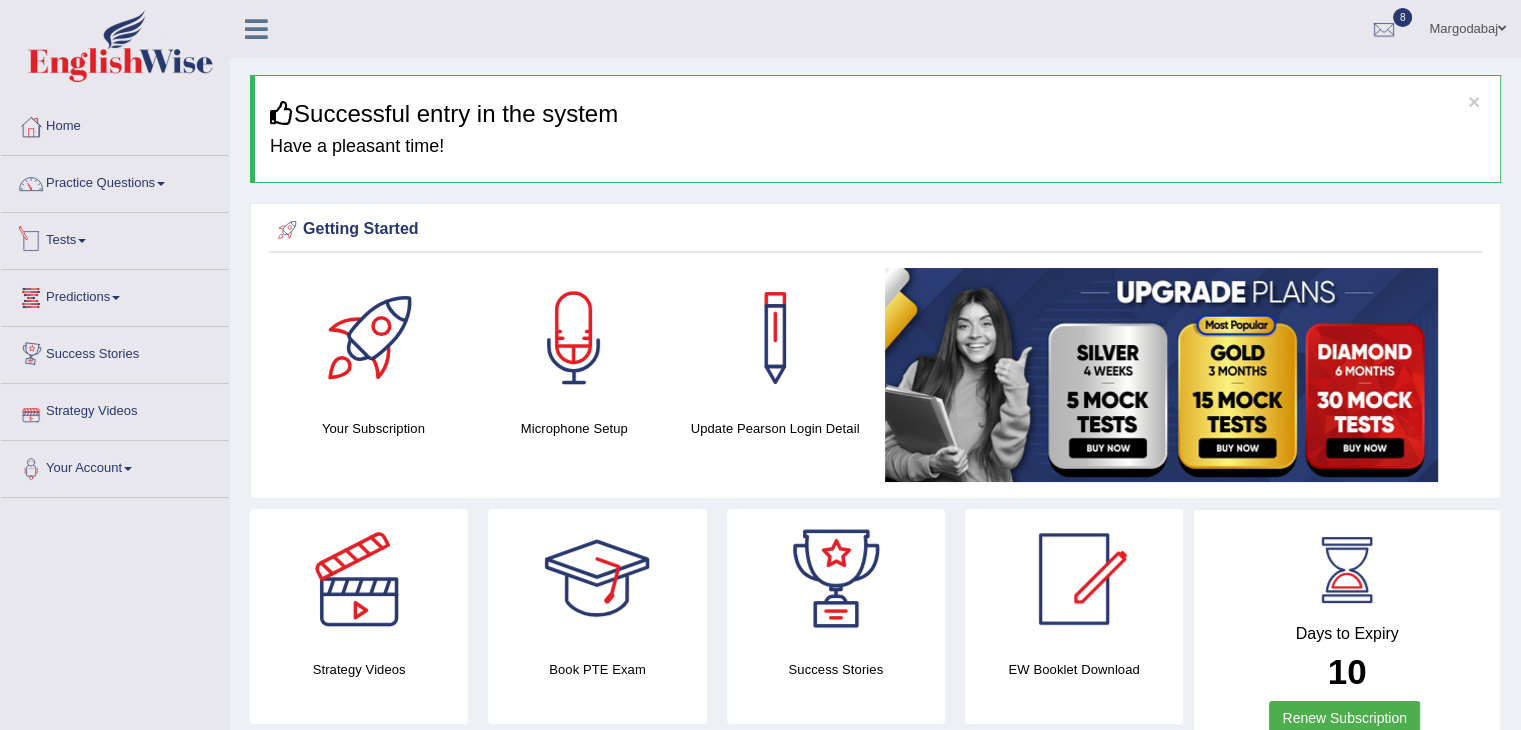 click on "Tests" at bounding box center (115, 238) 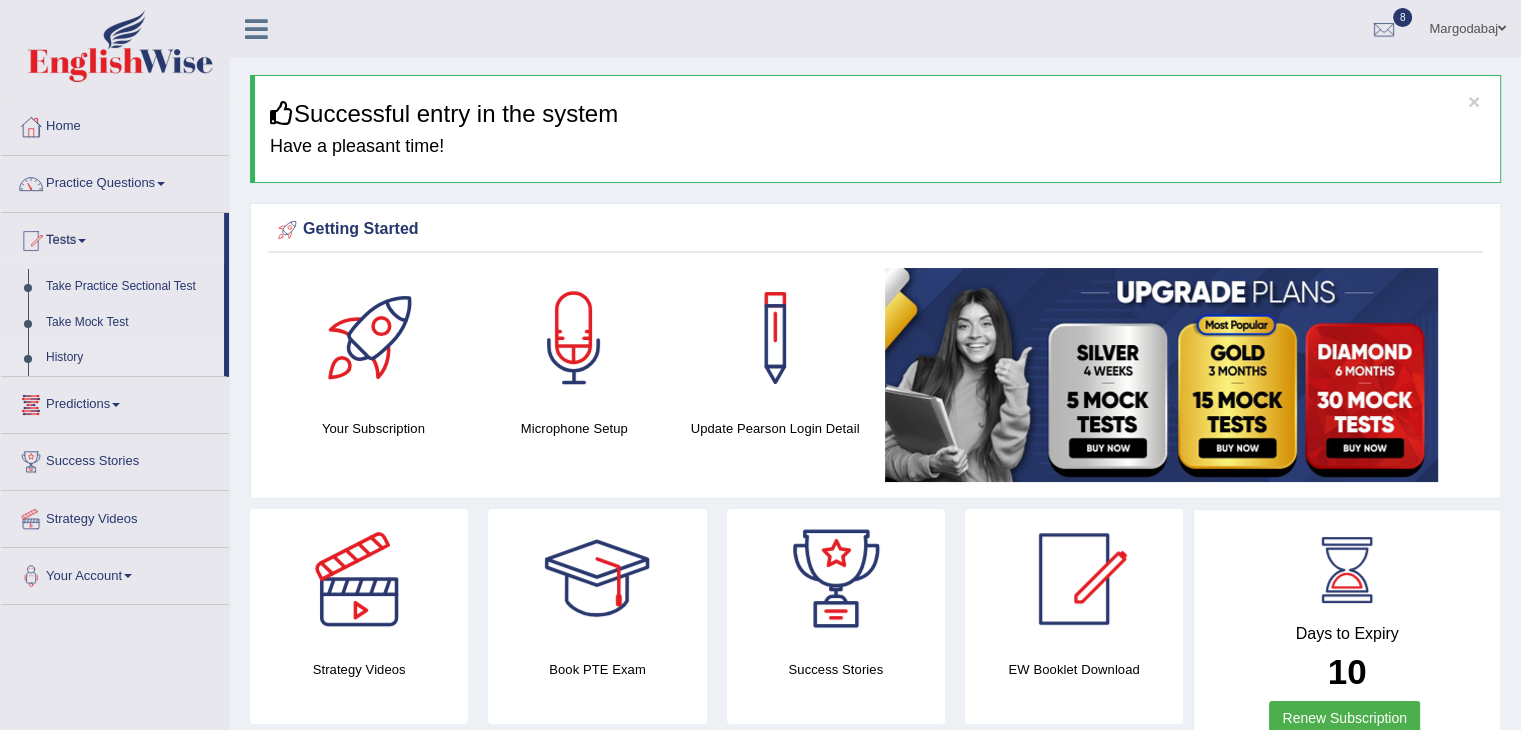 click on "History" at bounding box center (130, 358) 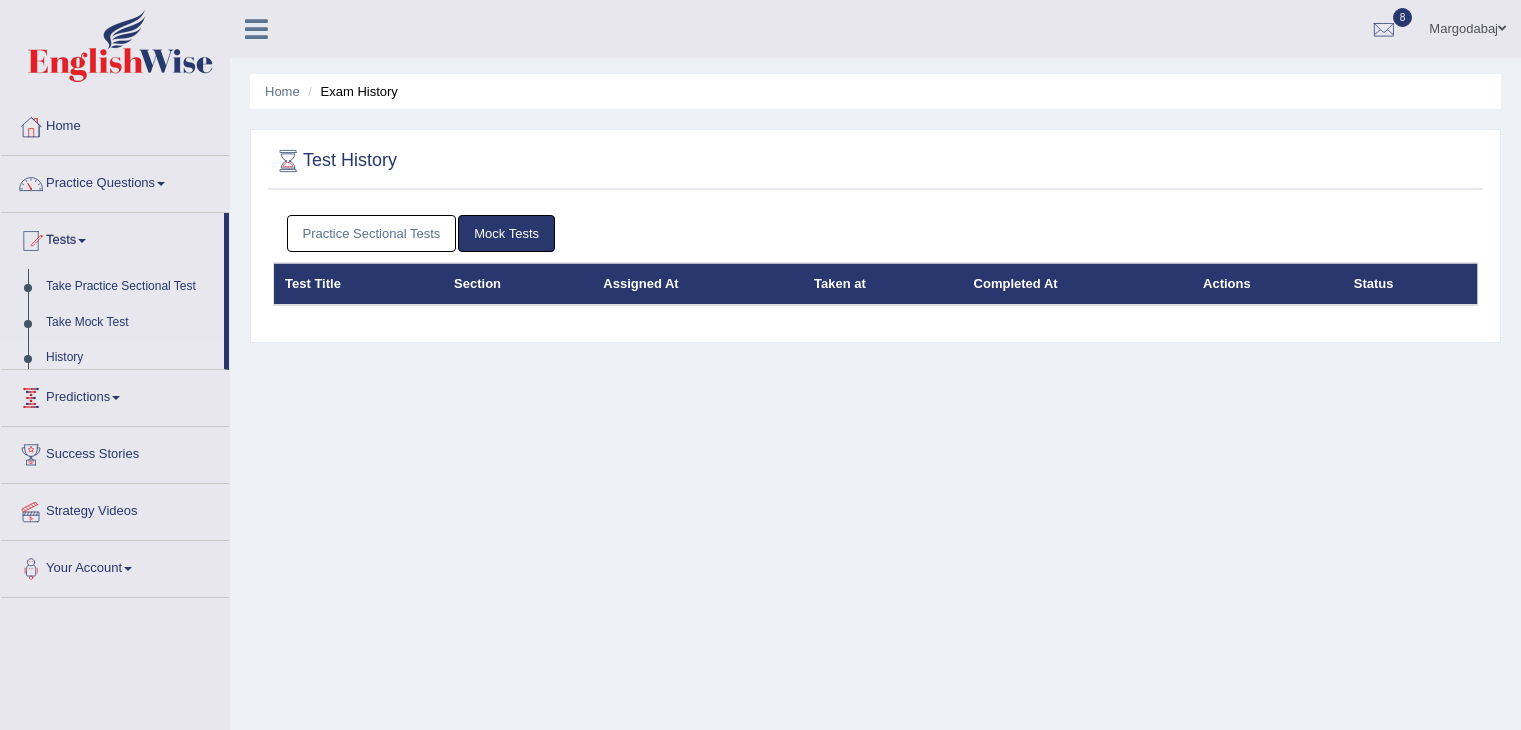 scroll, scrollTop: 0, scrollLeft: 0, axis: both 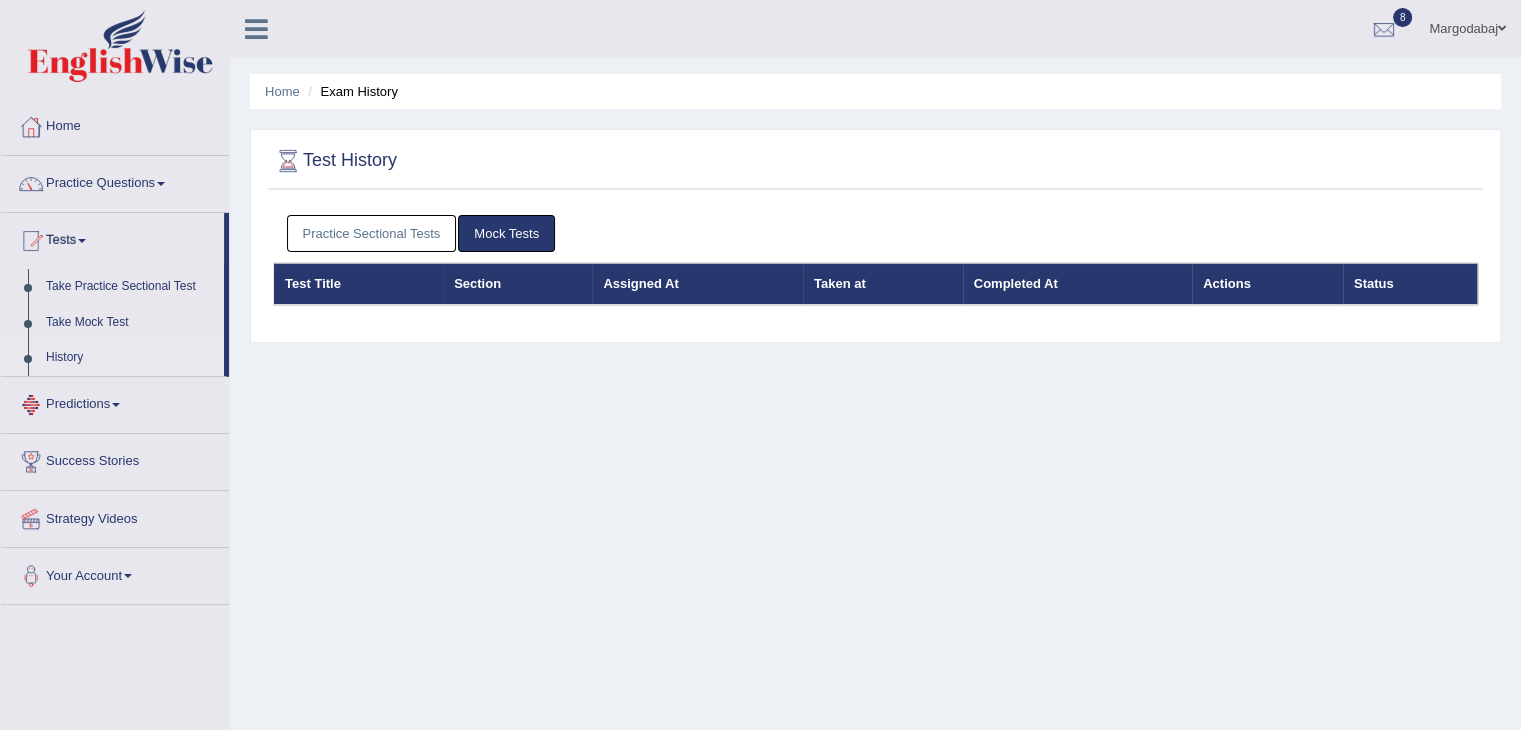 click on "Practice Sectional Tests" at bounding box center [372, 233] 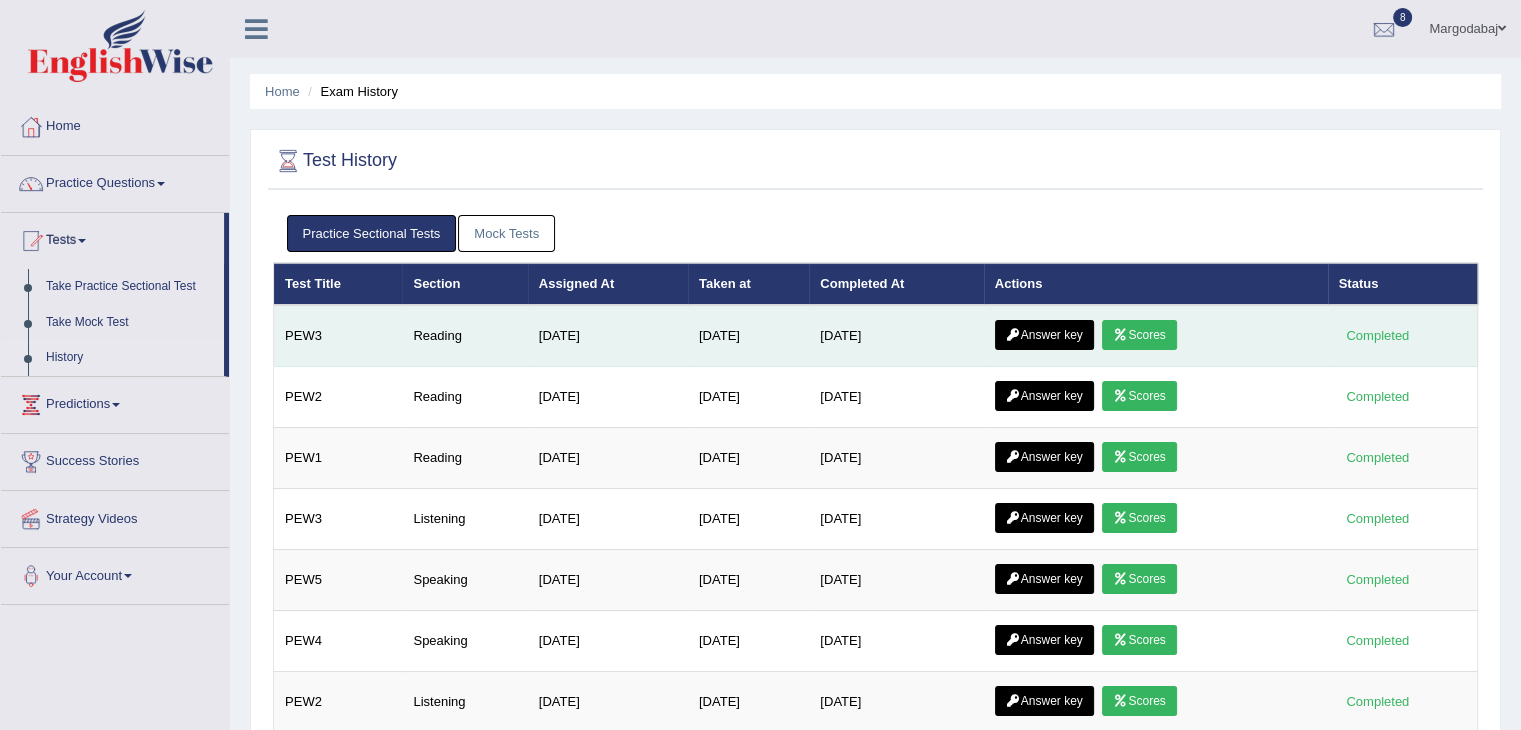 click at bounding box center [1120, 335] 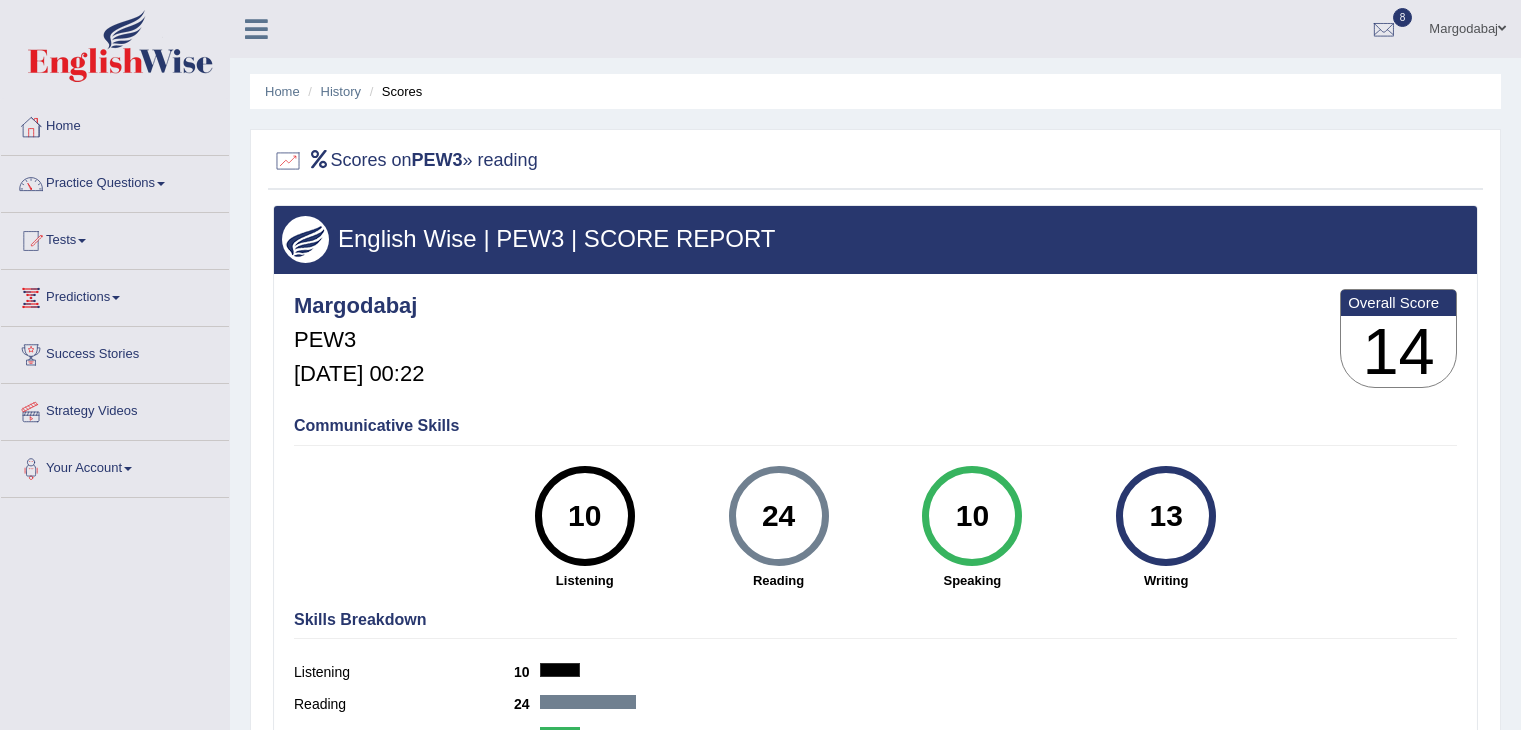 scroll, scrollTop: 0, scrollLeft: 0, axis: both 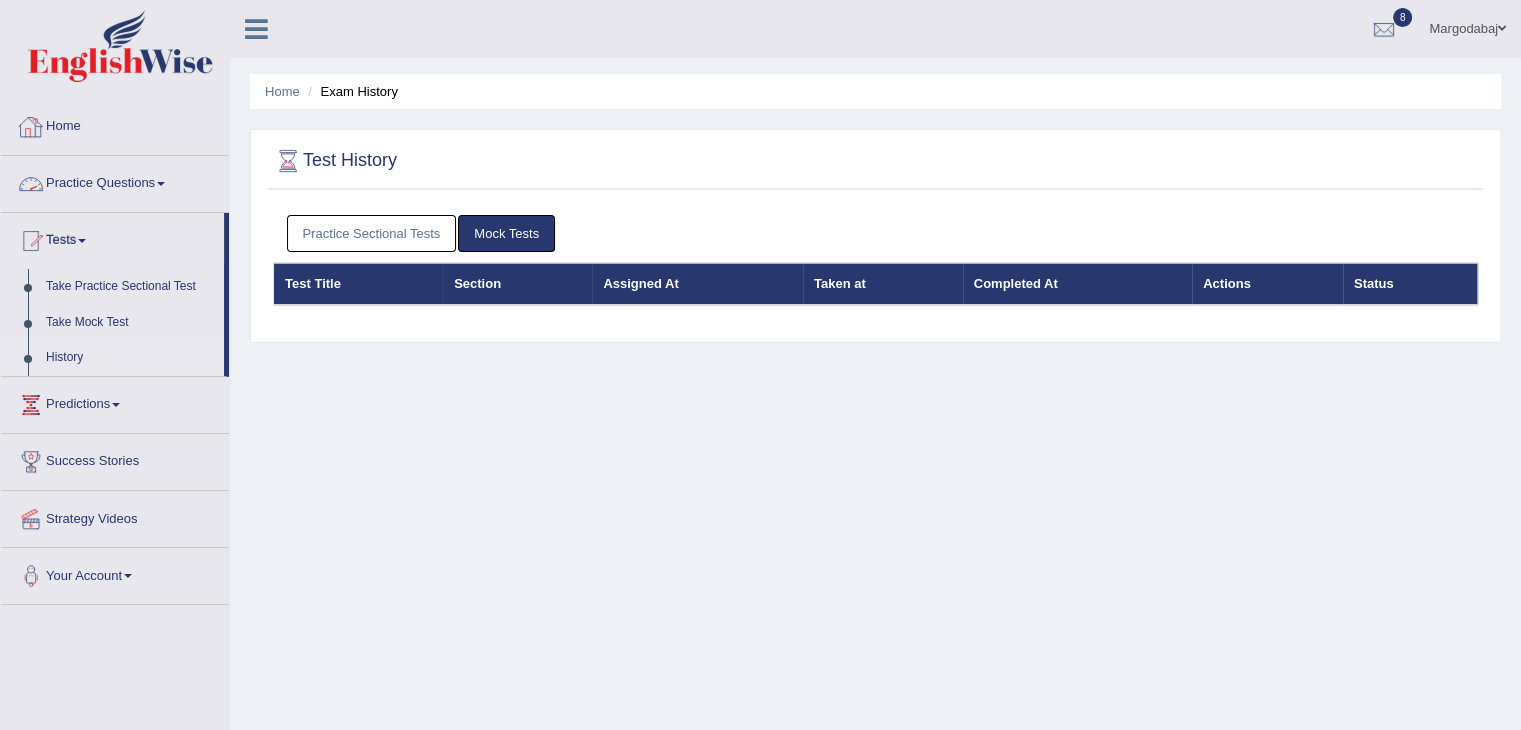 click on "Practice Sectional Tests" at bounding box center (372, 233) 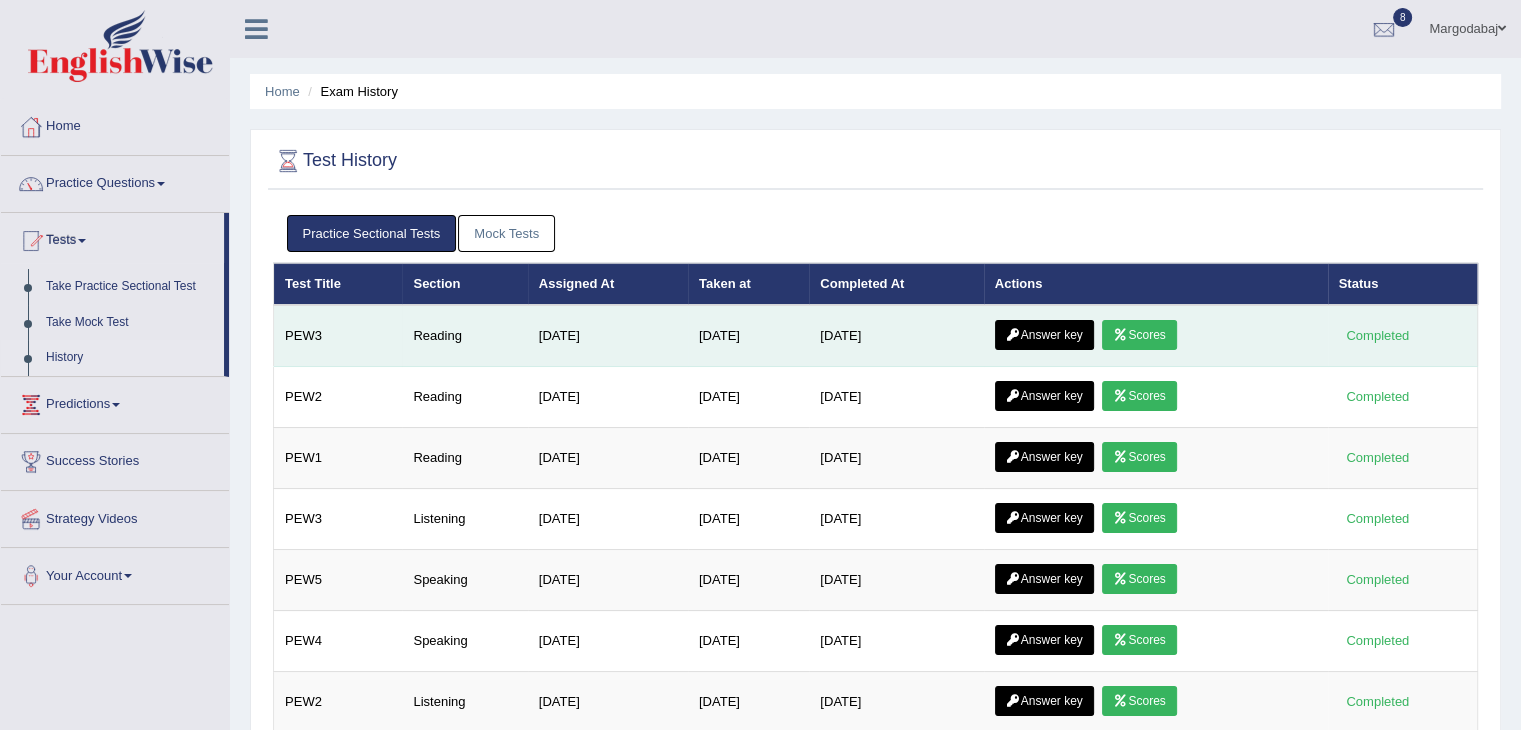 click on "Answer key" at bounding box center [1044, 335] 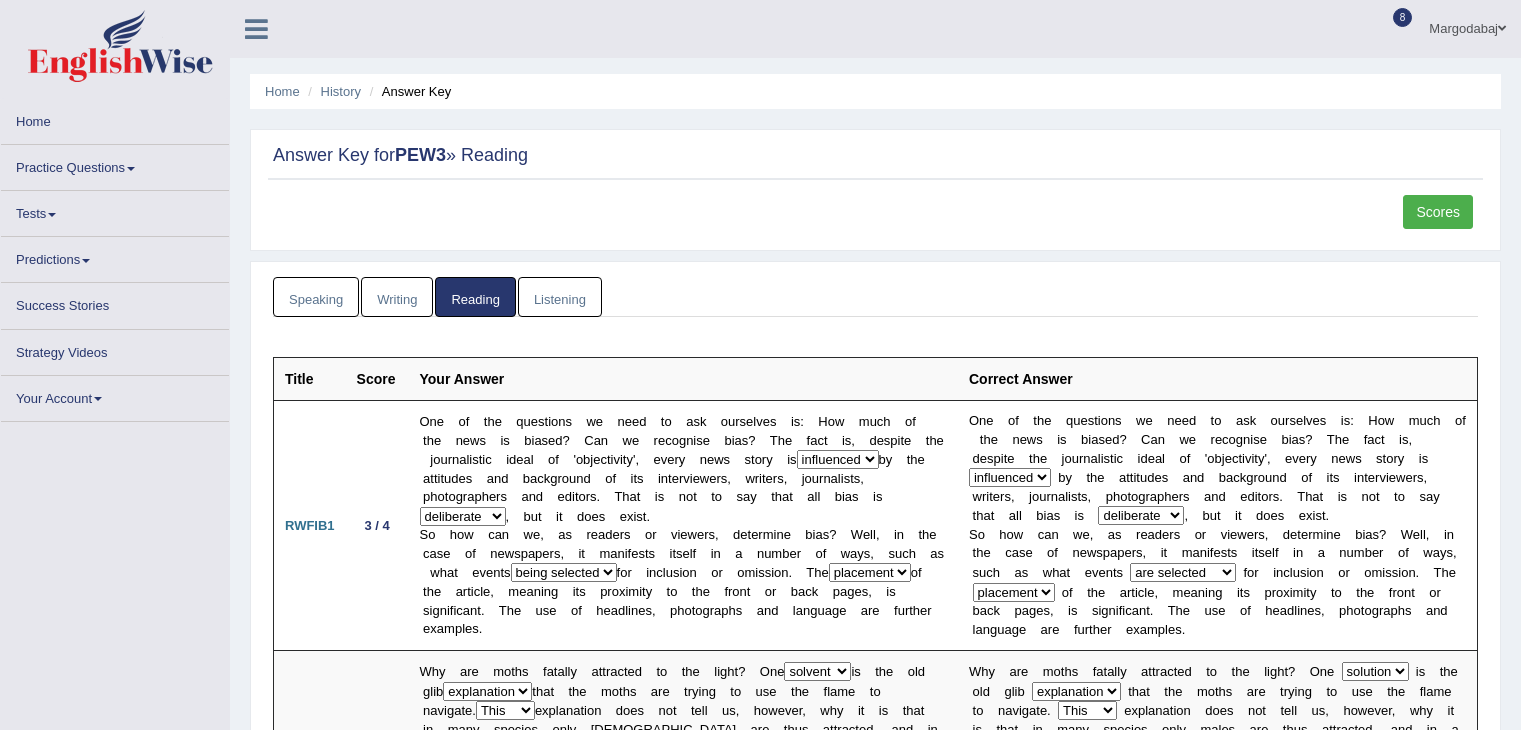 scroll, scrollTop: 0, scrollLeft: 0, axis: both 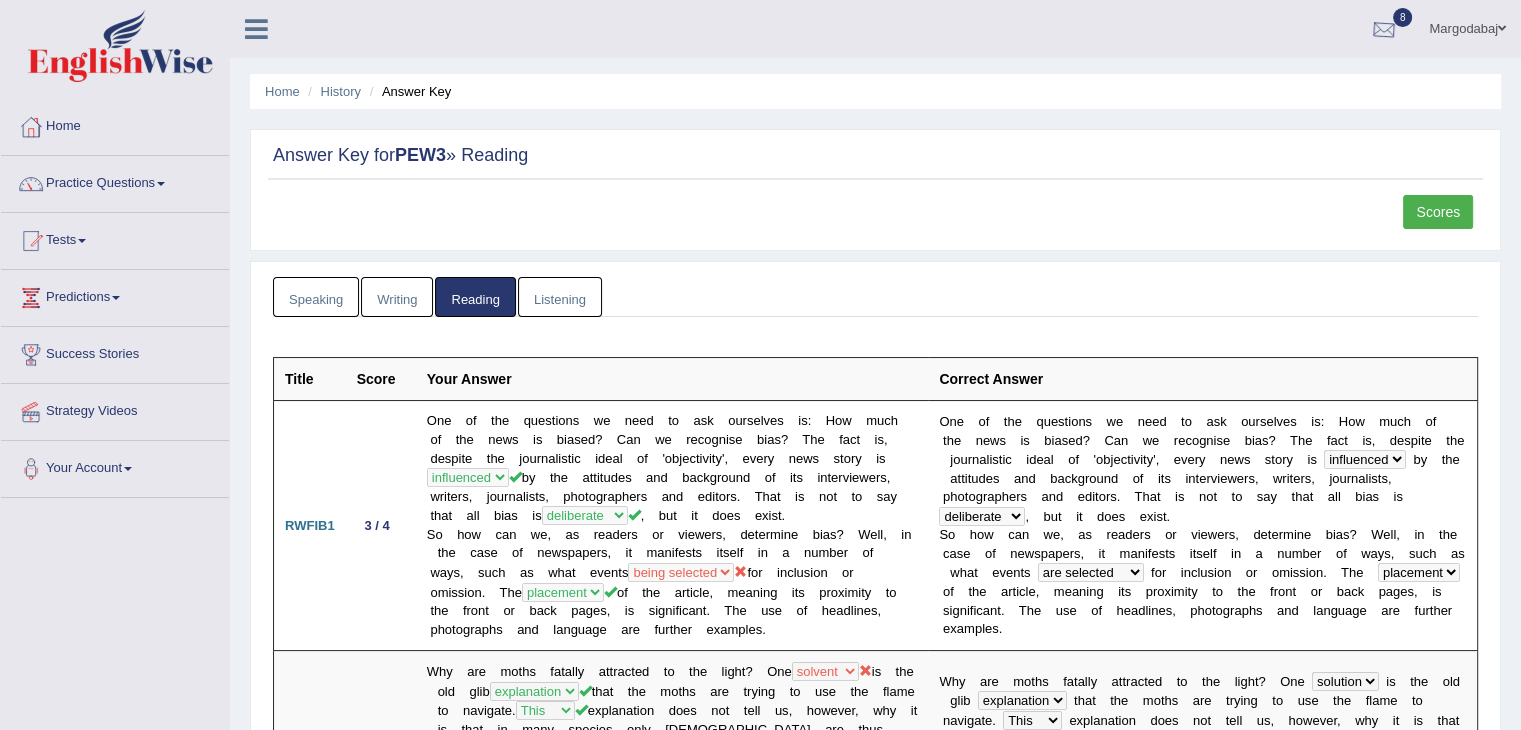 click at bounding box center (1384, 30) 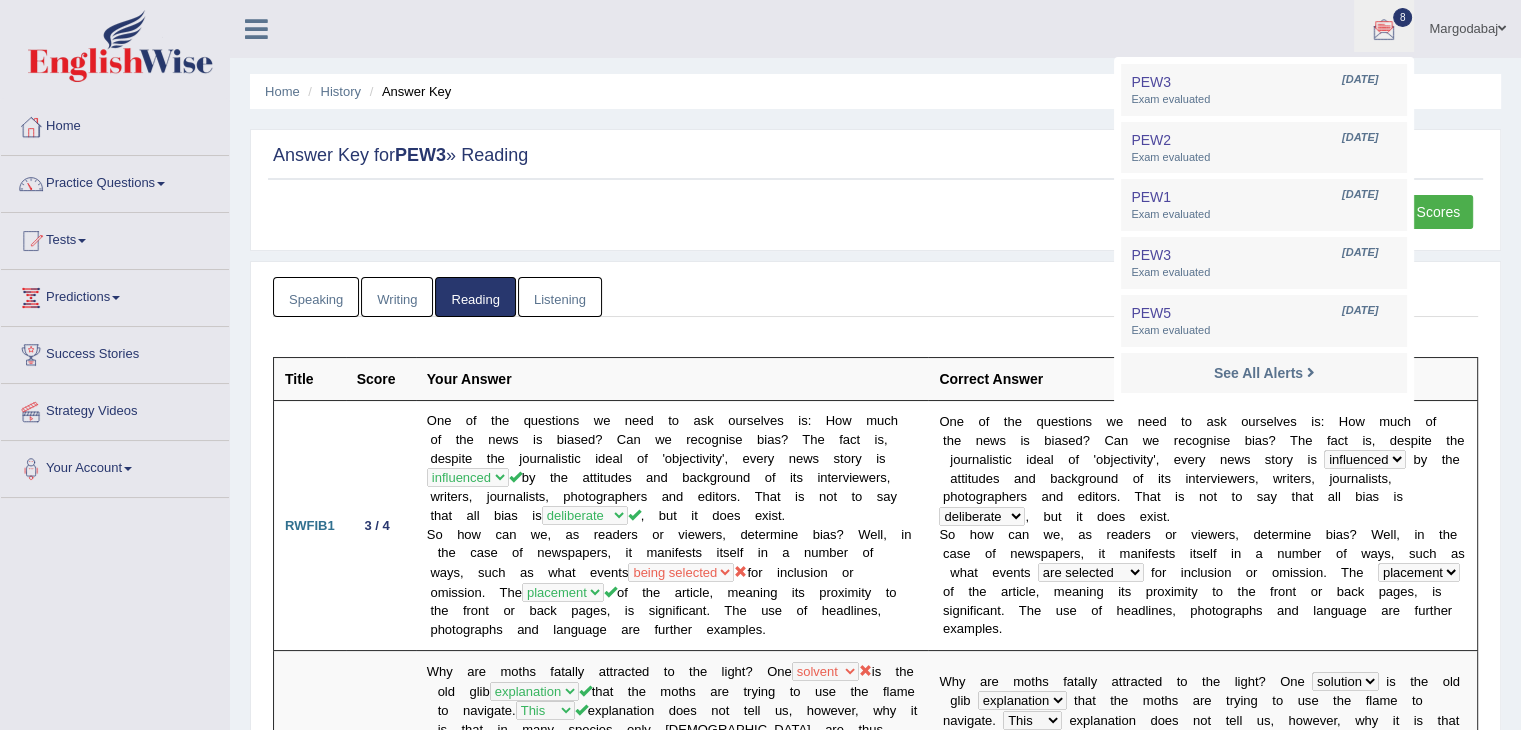 click on "Margodabaj
Toggle navigation
Username: Margodabaj
Access Type: Online
Subscription: Diamond Package
Log out
8
PEW3
Jul 15, 2025 PEW2 Jul 14, 2025 PEW1" at bounding box center (1069, 28) 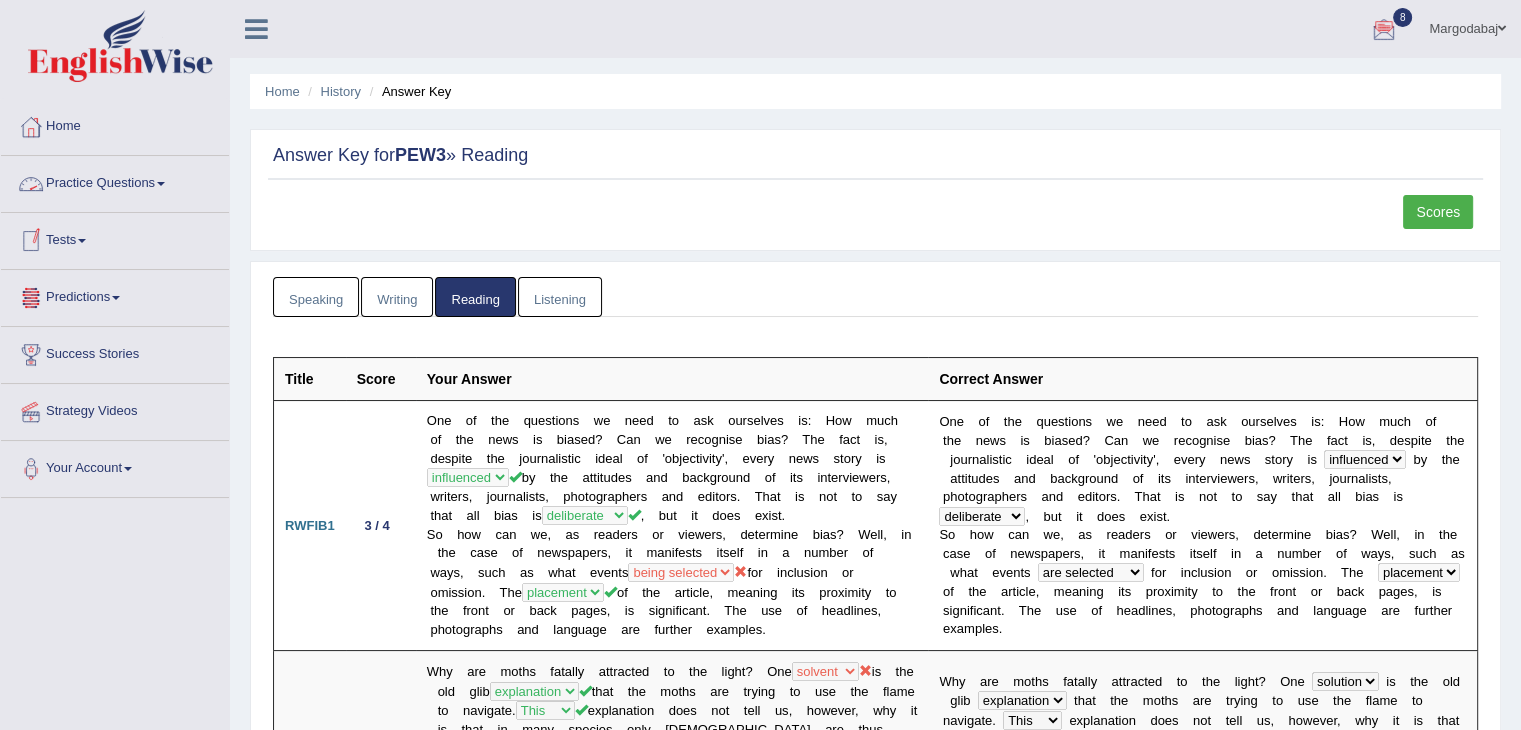 click on "Practice Questions" at bounding box center (115, 181) 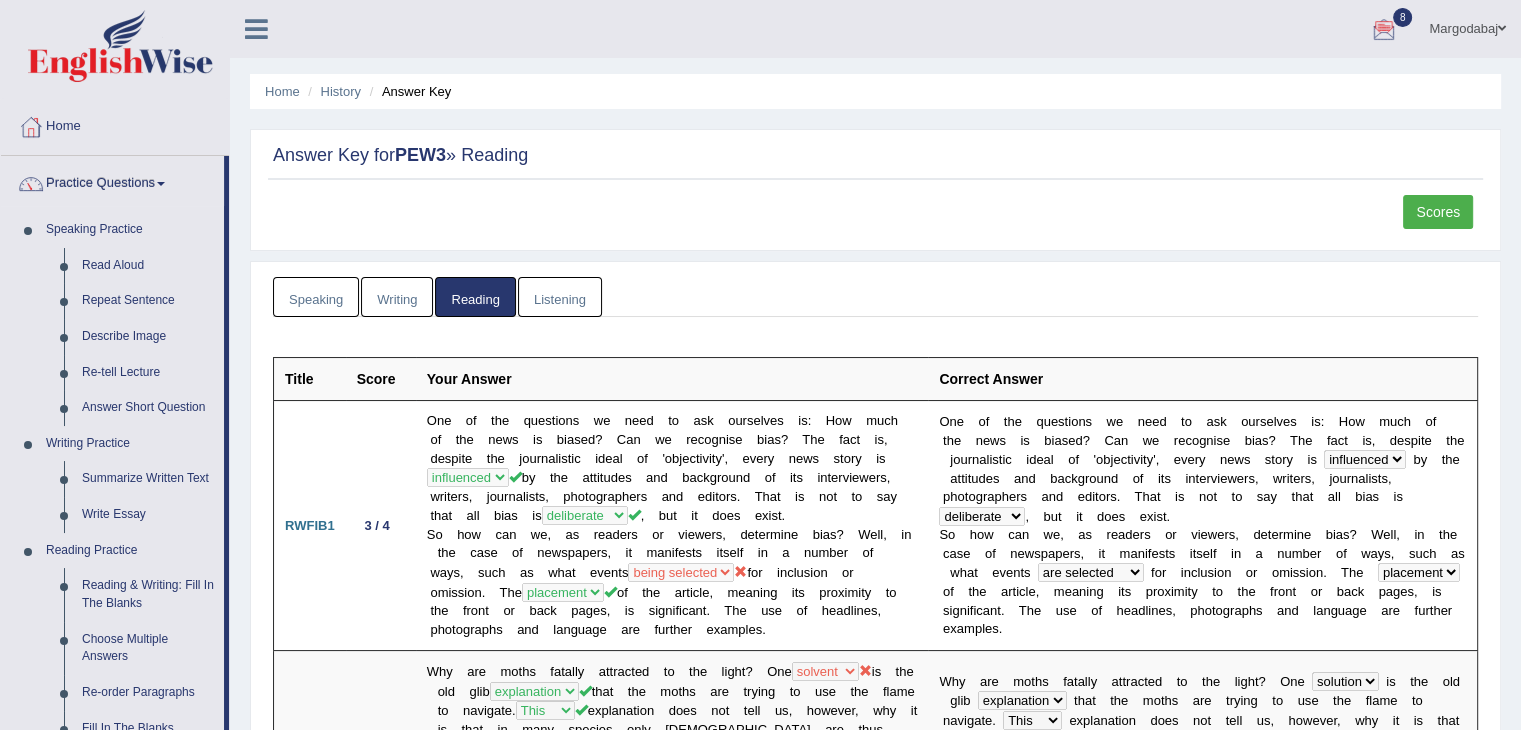 click on "Practice Questions" at bounding box center [112, 181] 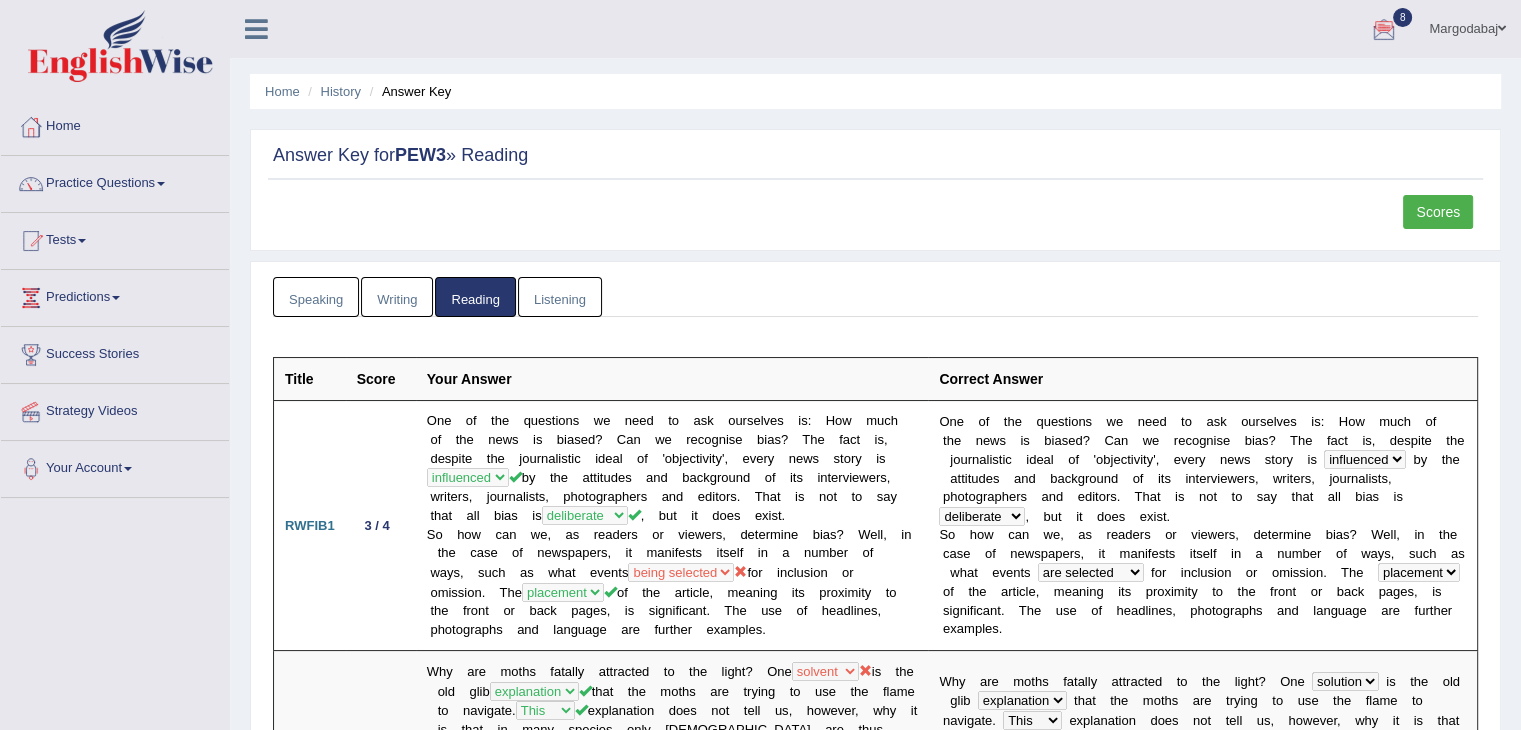 click on "Tests" at bounding box center [115, 238] 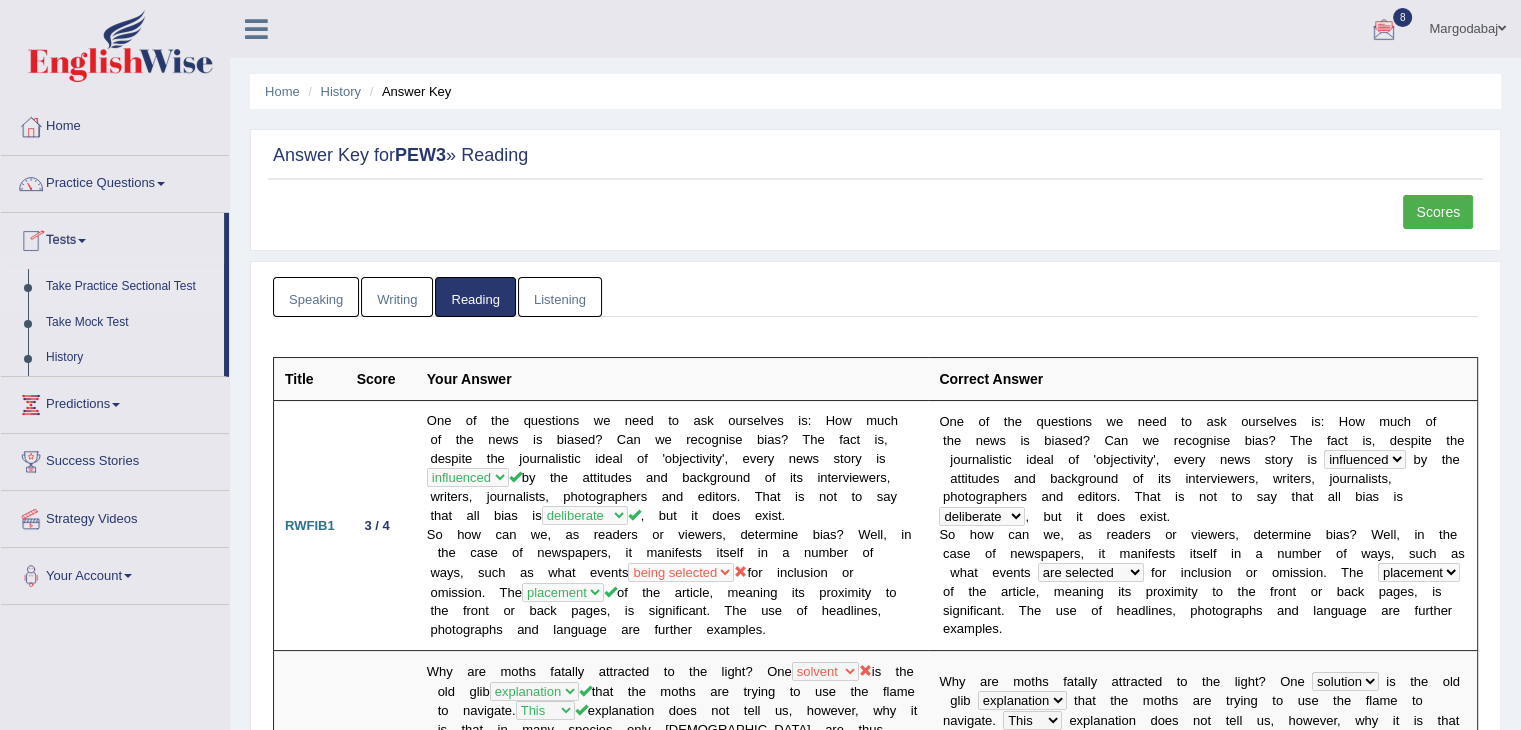 click on "Take Practice Sectional Test" at bounding box center [130, 287] 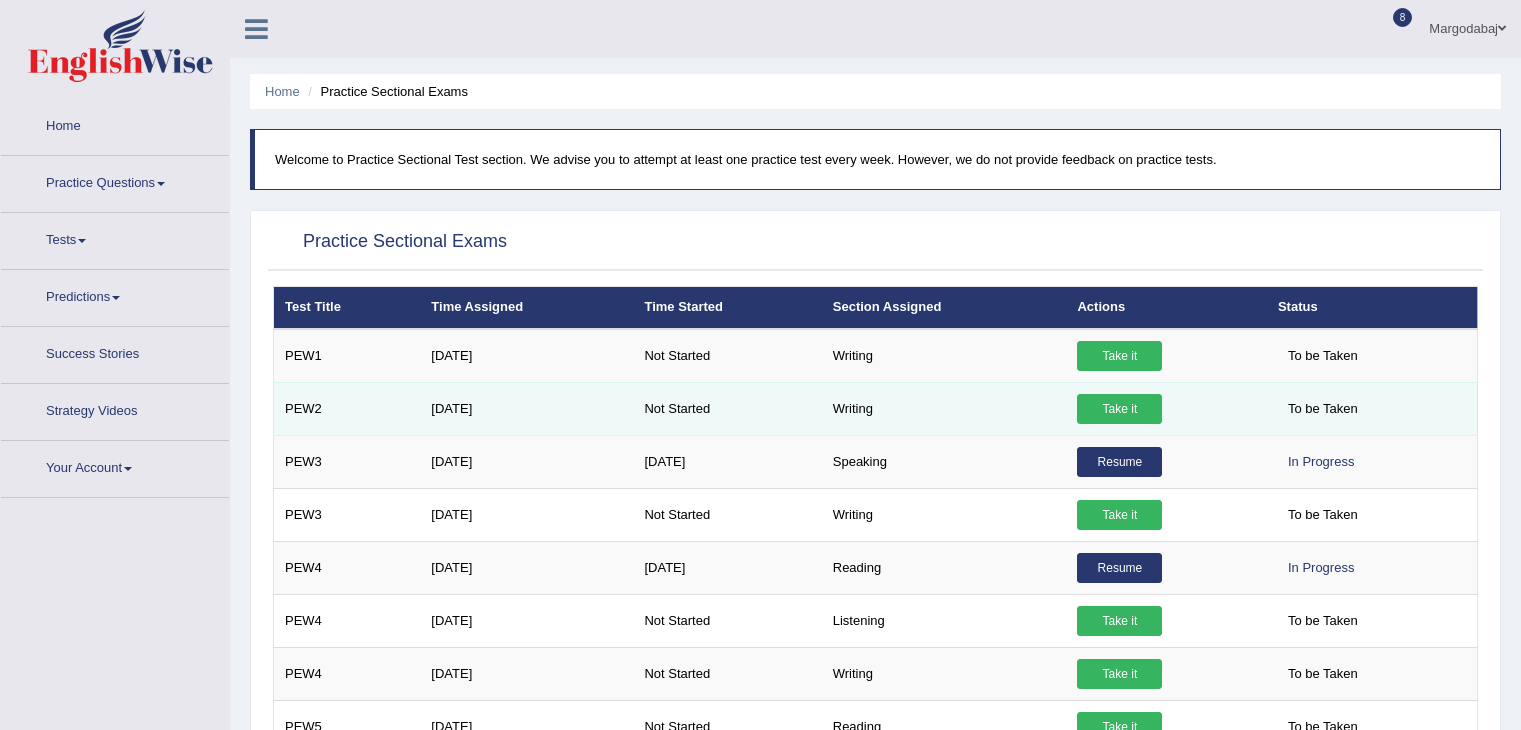 scroll, scrollTop: 0, scrollLeft: 0, axis: both 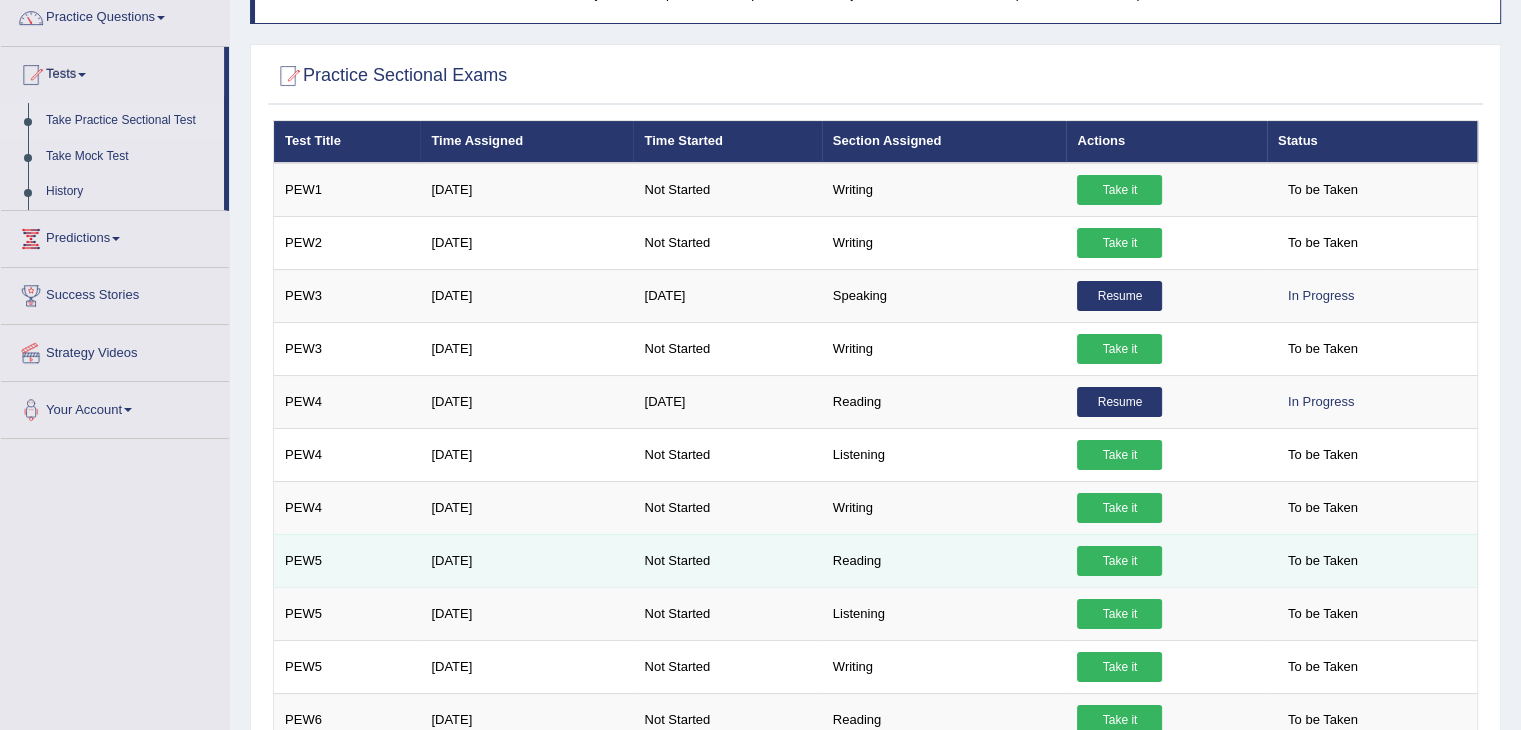 click on "Take it" at bounding box center [1119, 561] 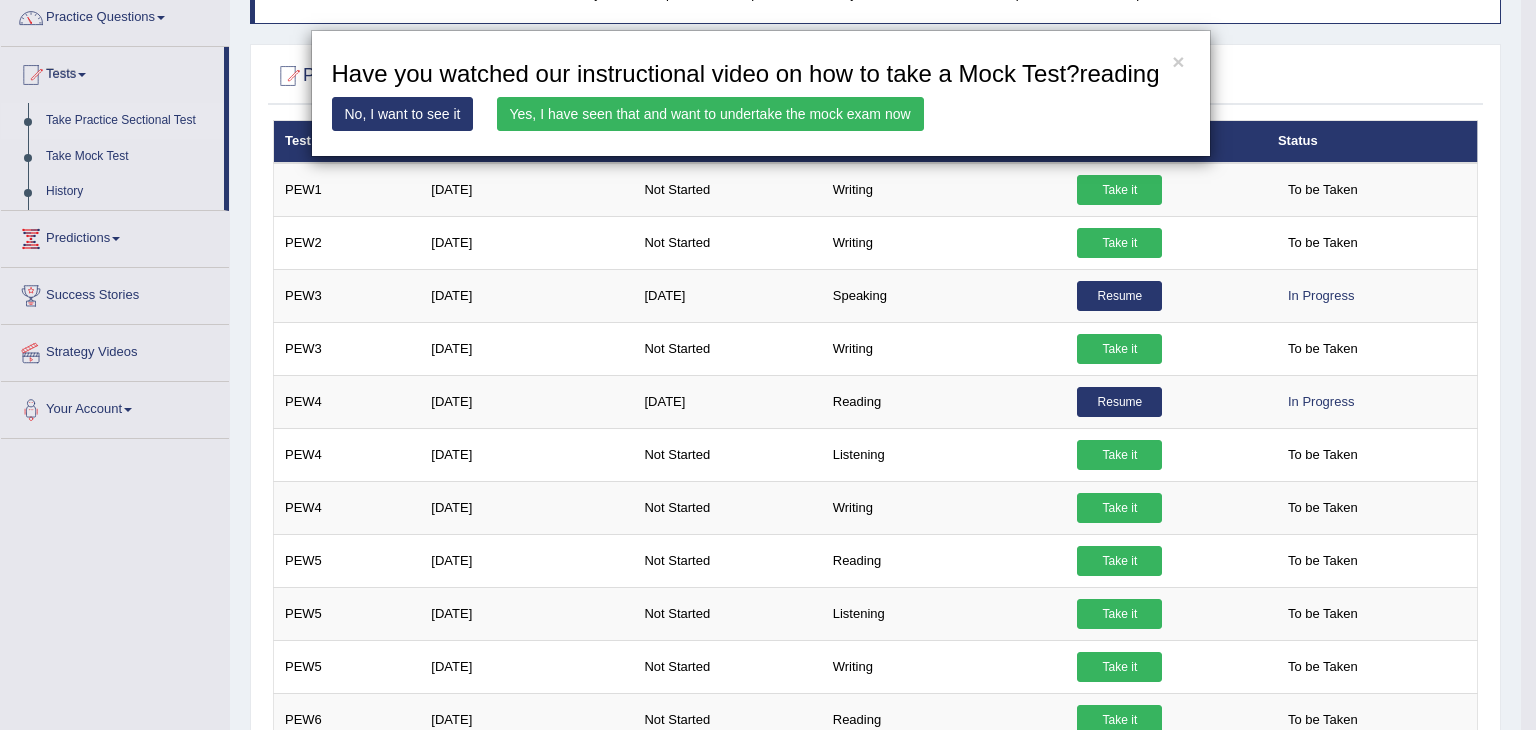 click on "Yes, I have seen that and want to undertake the mock exam now" at bounding box center (710, 114) 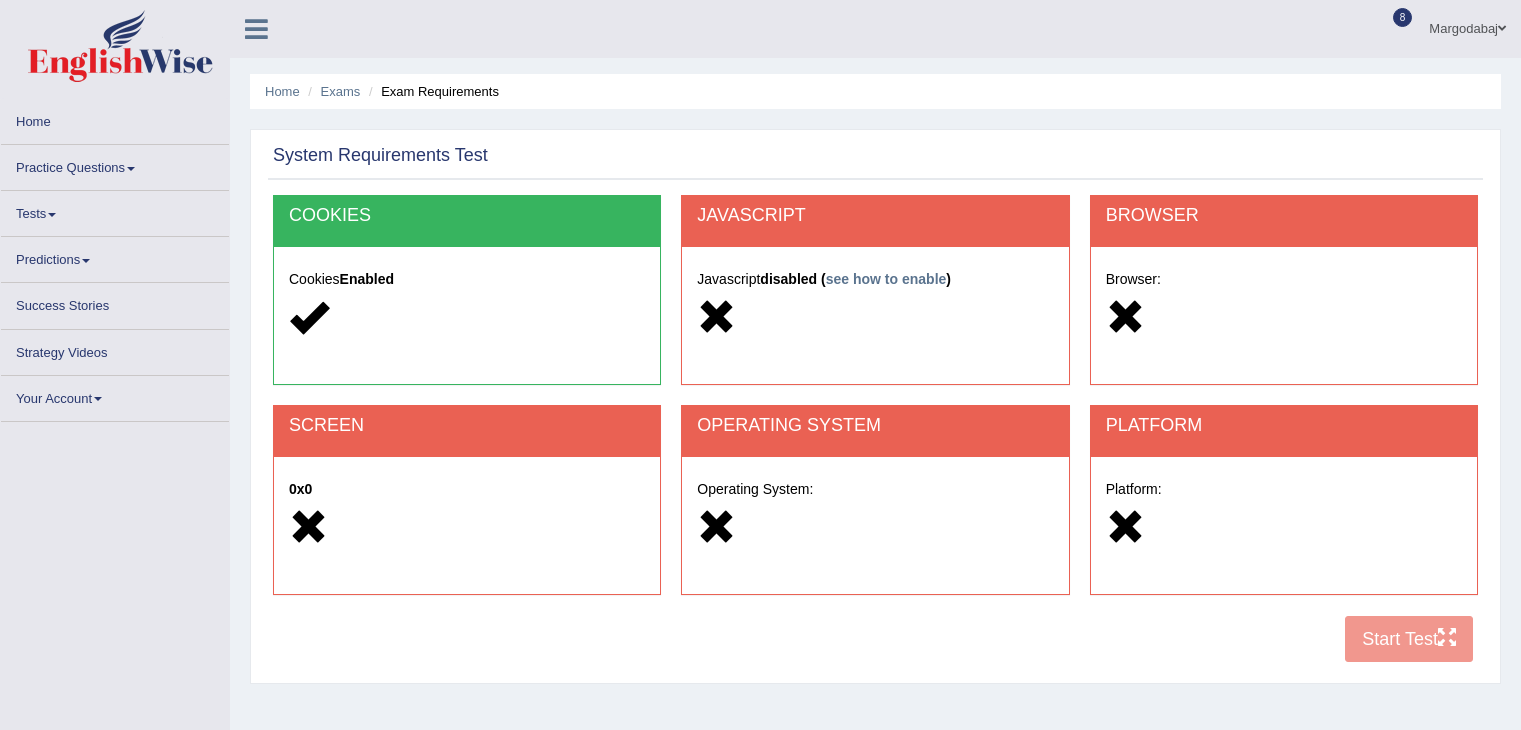 scroll, scrollTop: 0, scrollLeft: 0, axis: both 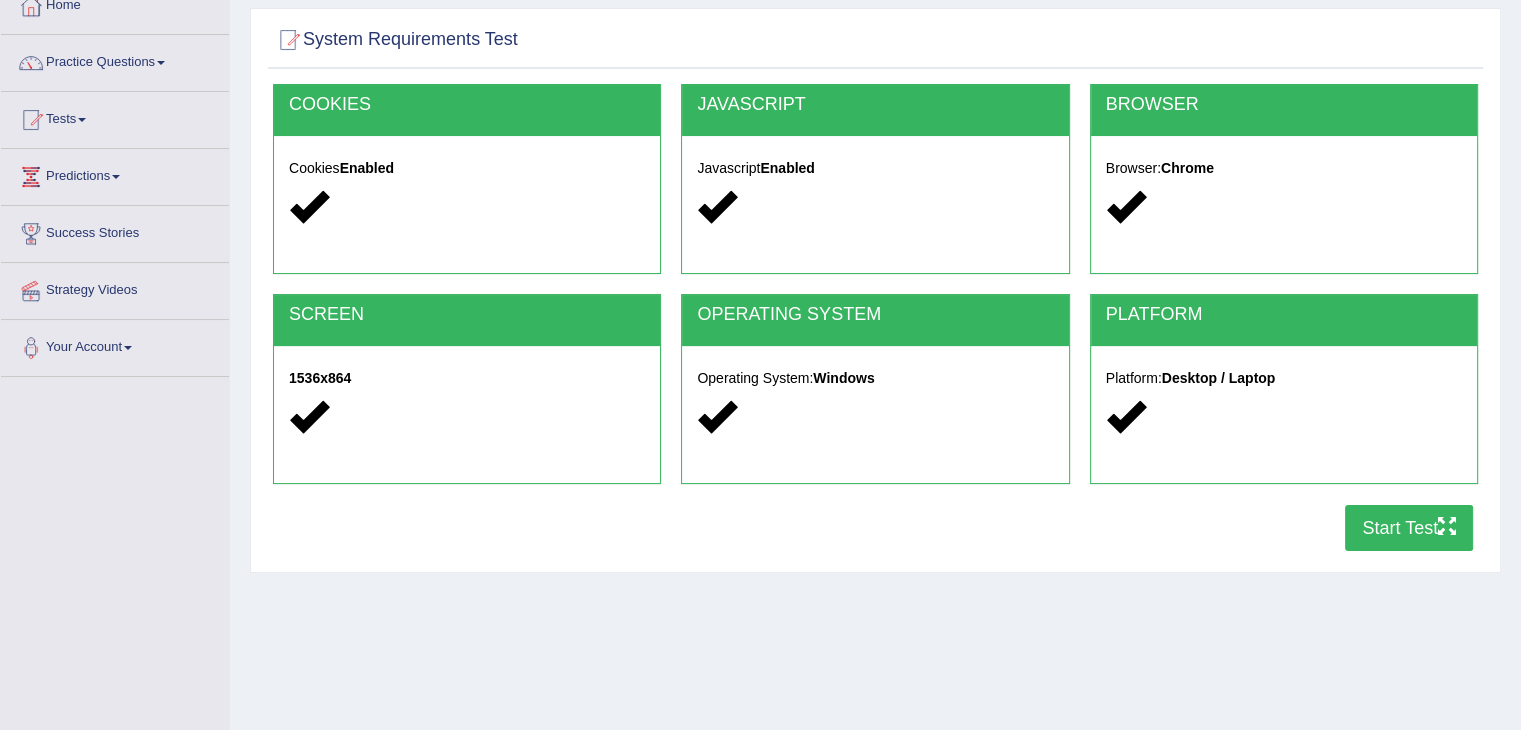 click at bounding box center (1447, 526) 